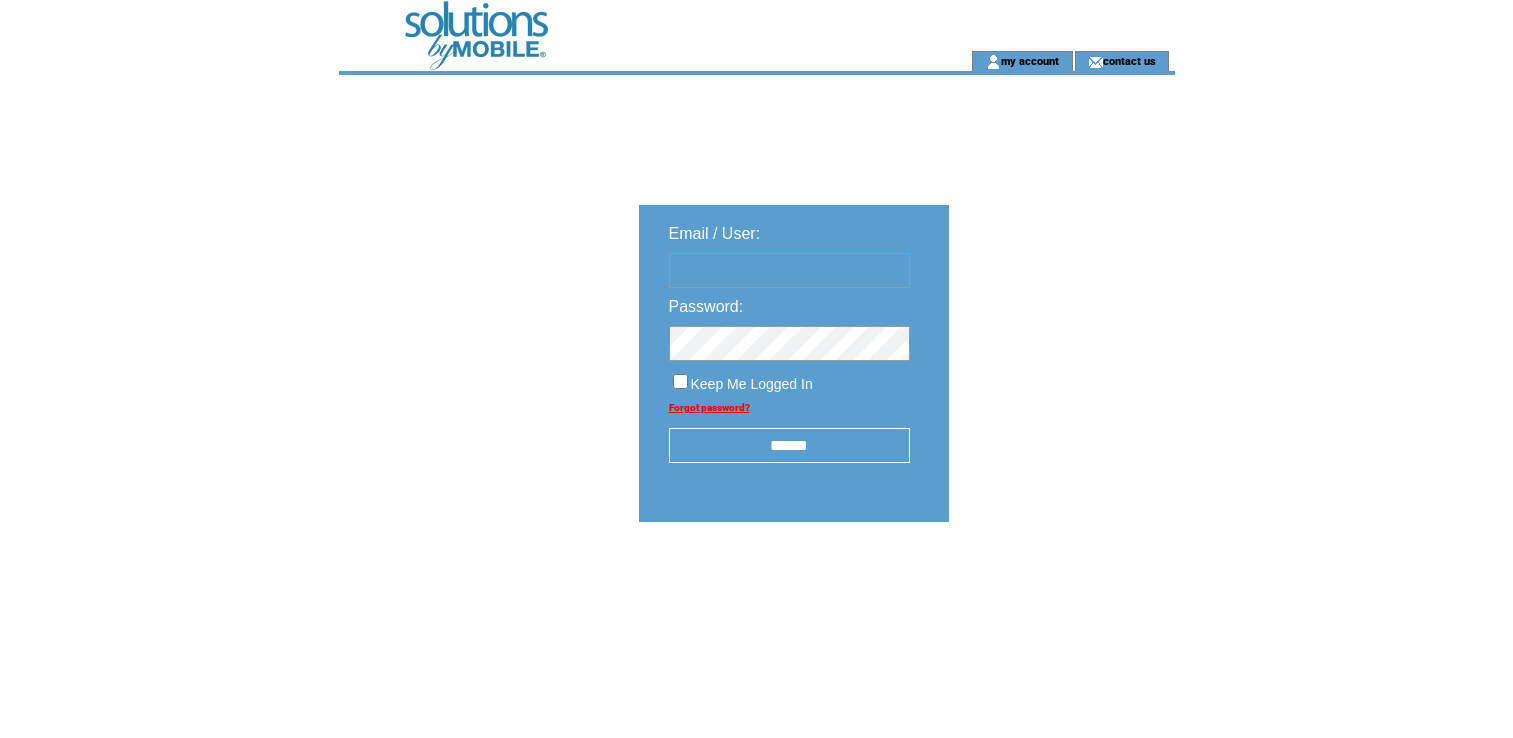 scroll, scrollTop: 0, scrollLeft: 0, axis: both 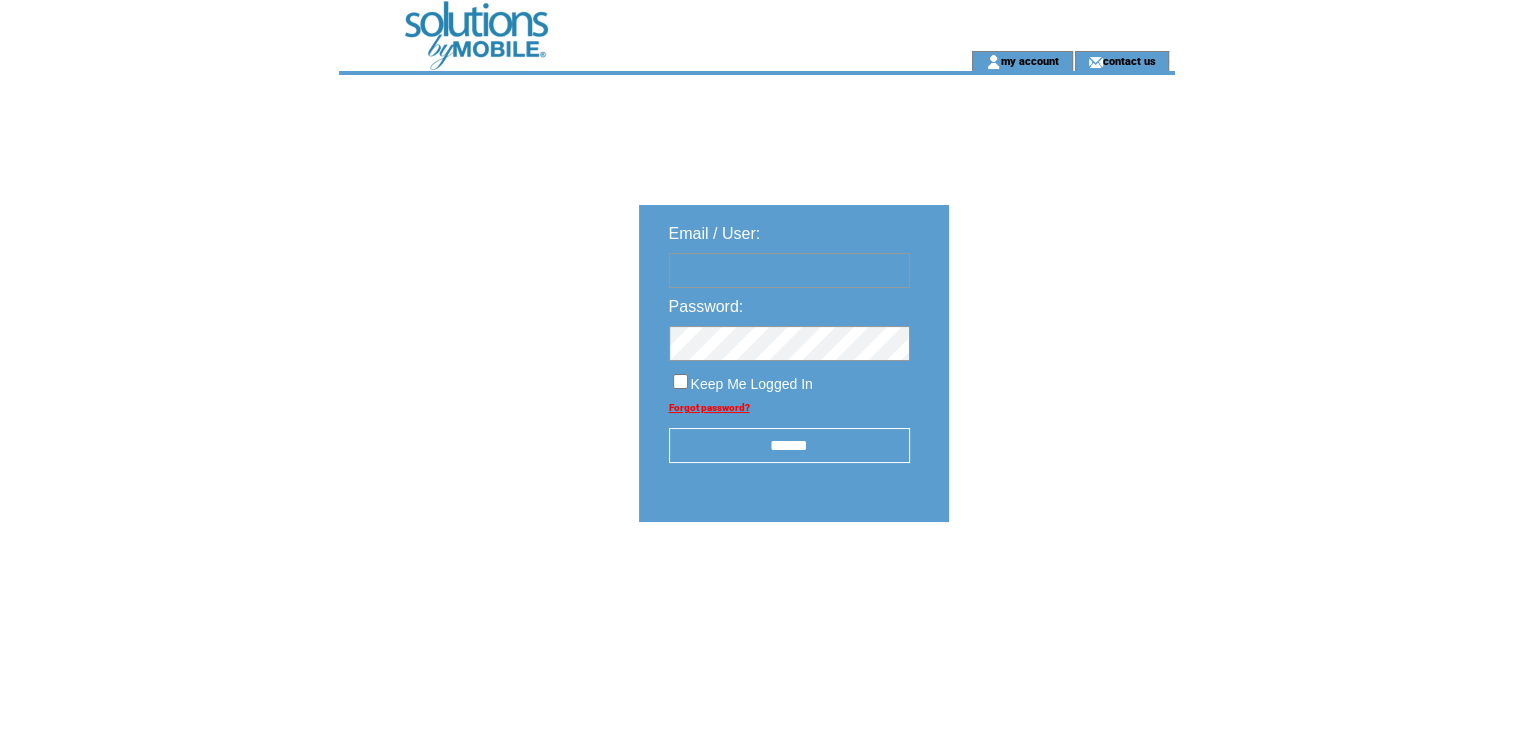 type on "*********" 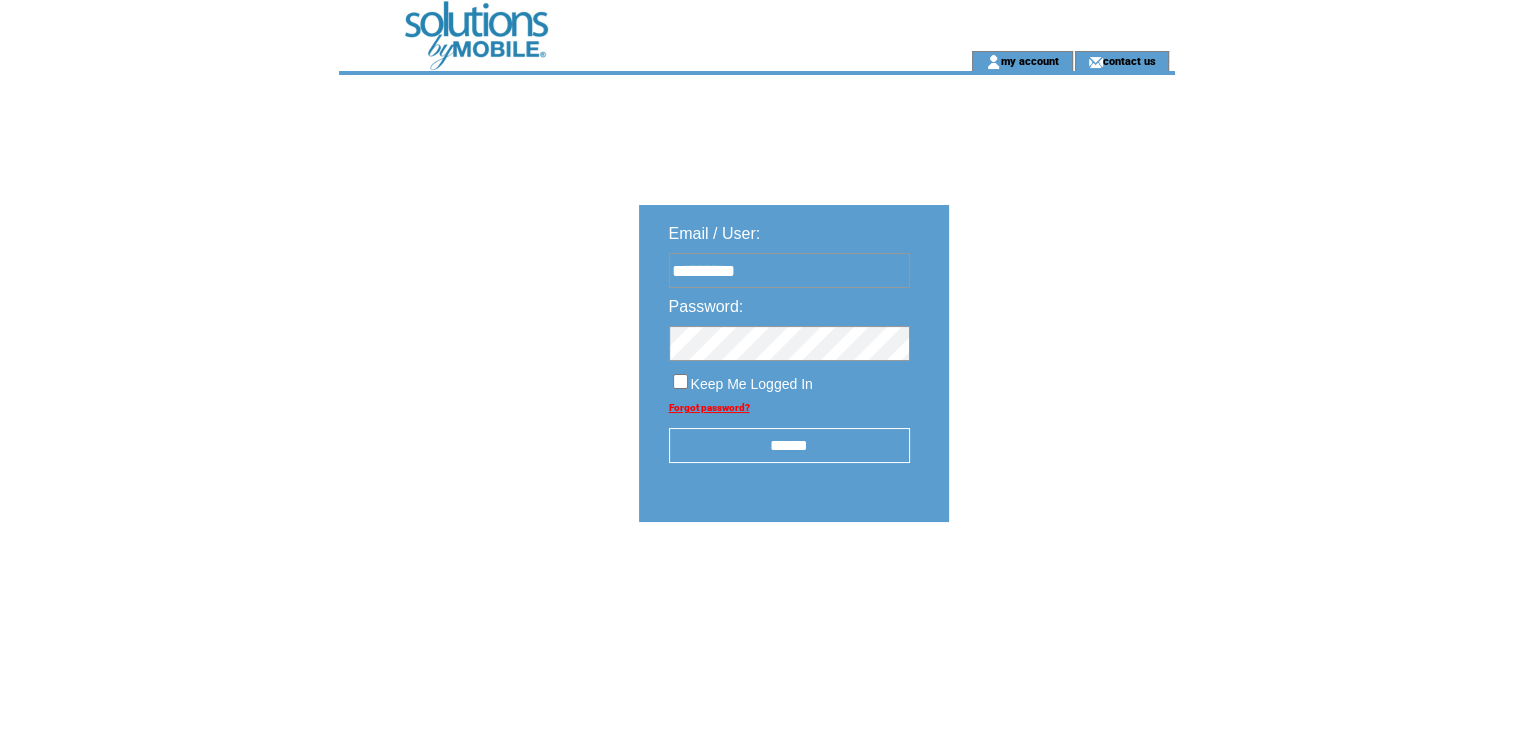 click on "******" at bounding box center (789, 445) 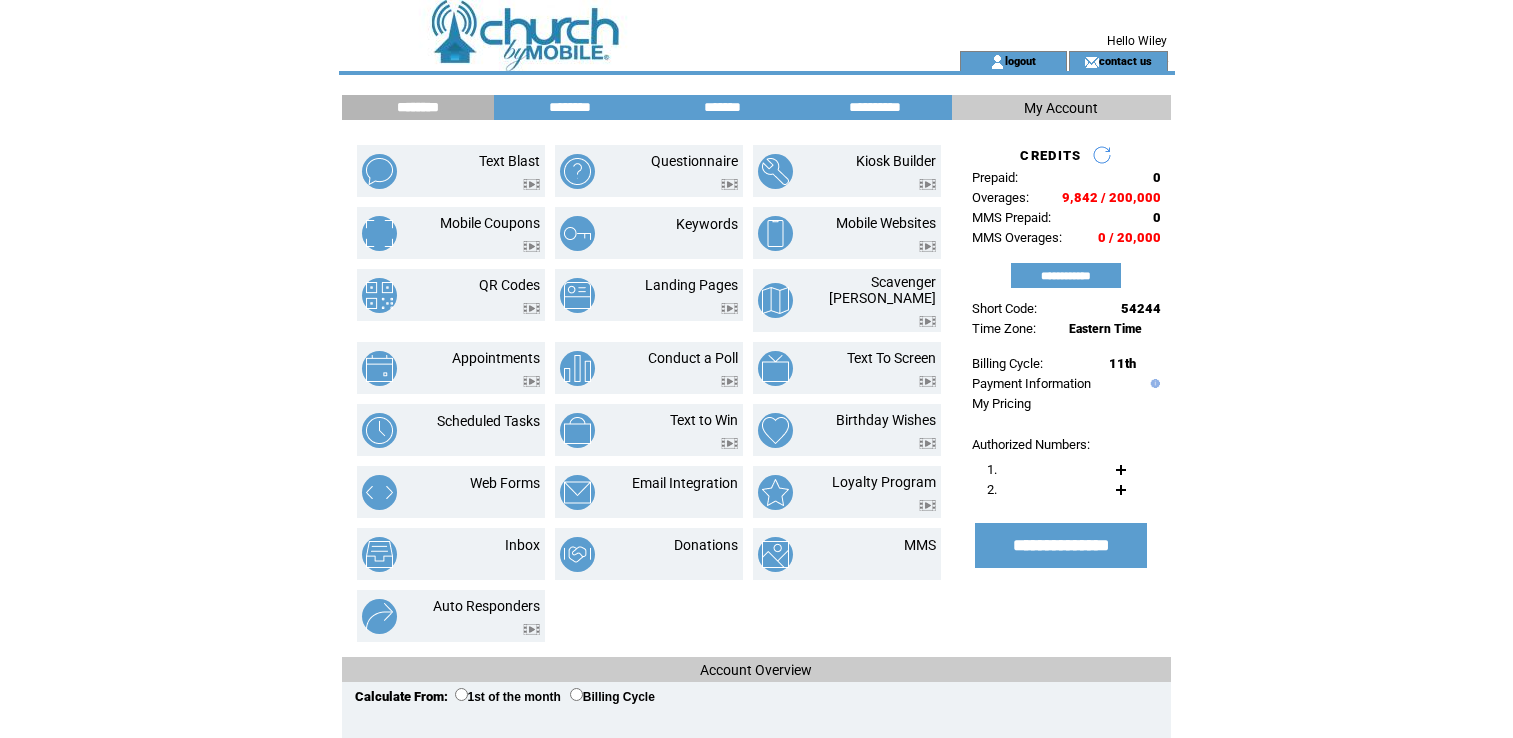 scroll, scrollTop: 0, scrollLeft: 0, axis: both 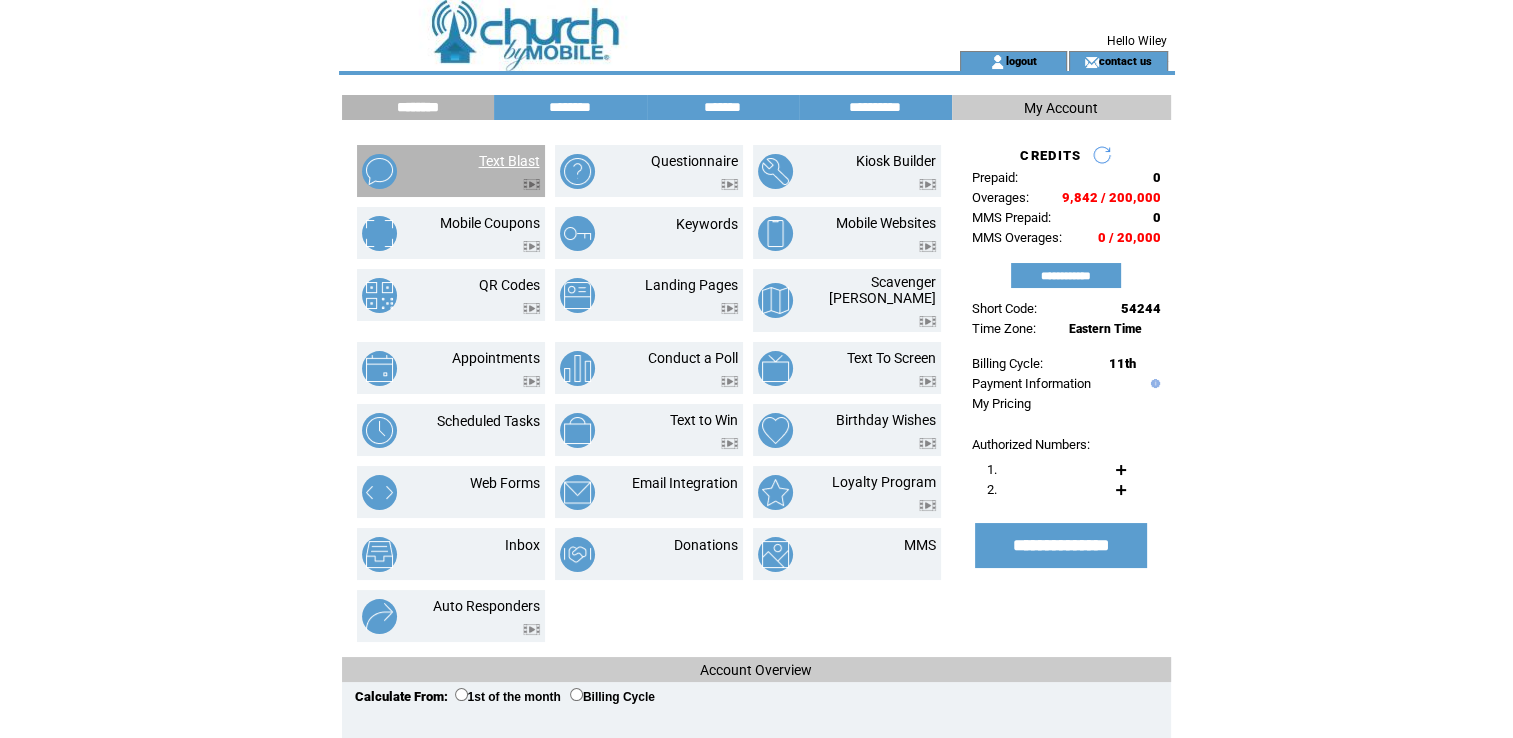 click on "Text Blast" at bounding box center (509, 161) 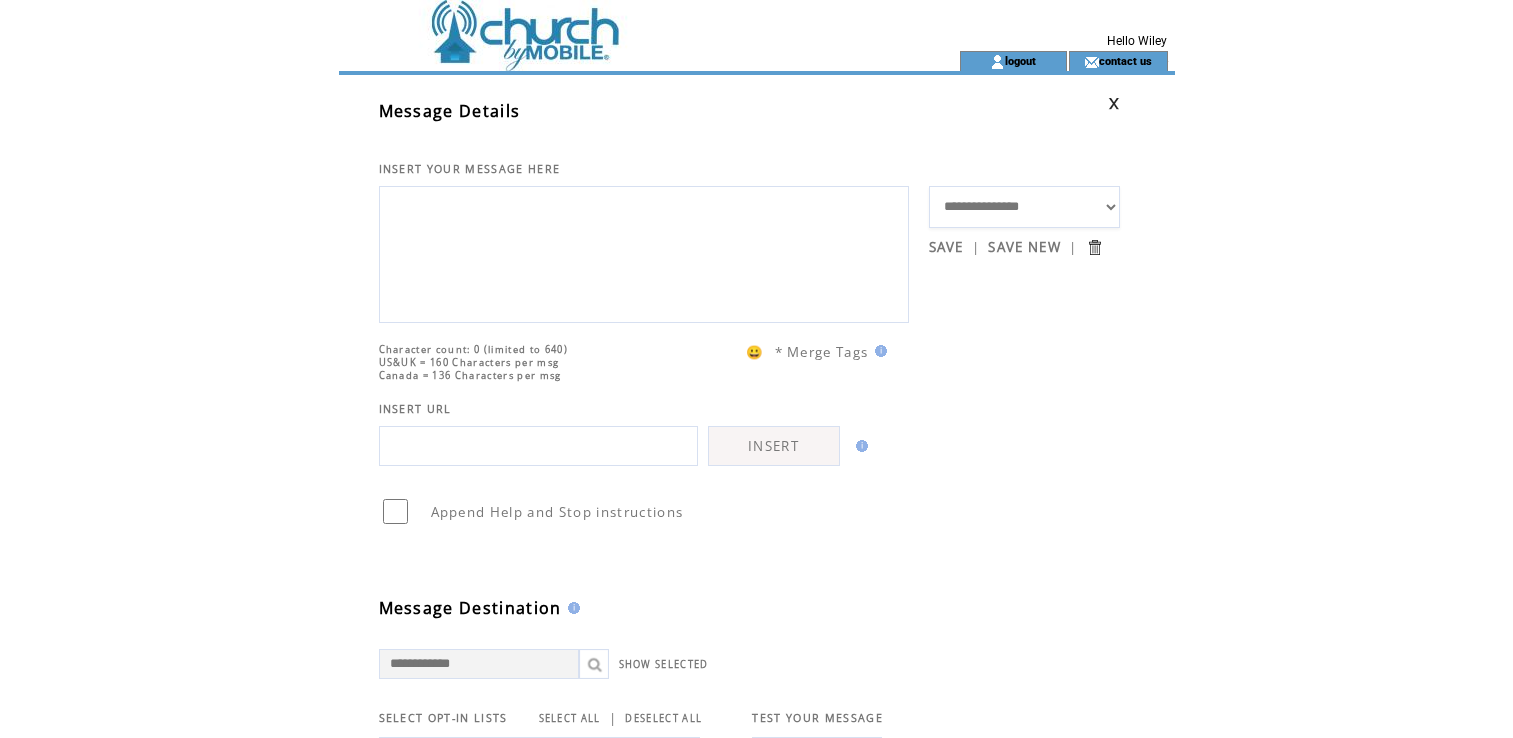 scroll, scrollTop: 0, scrollLeft: 0, axis: both 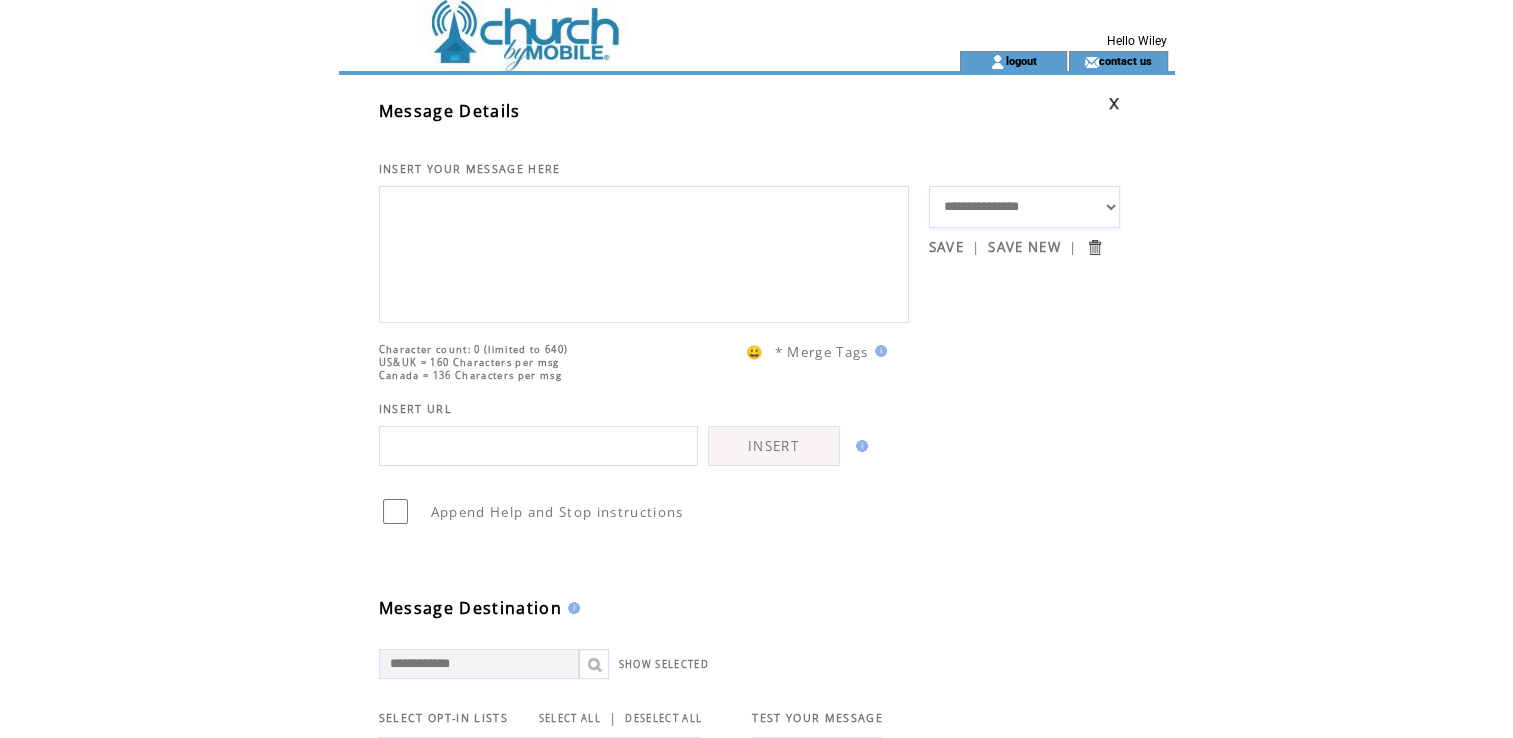 click on "**********" at bounding box center [1025, 207] 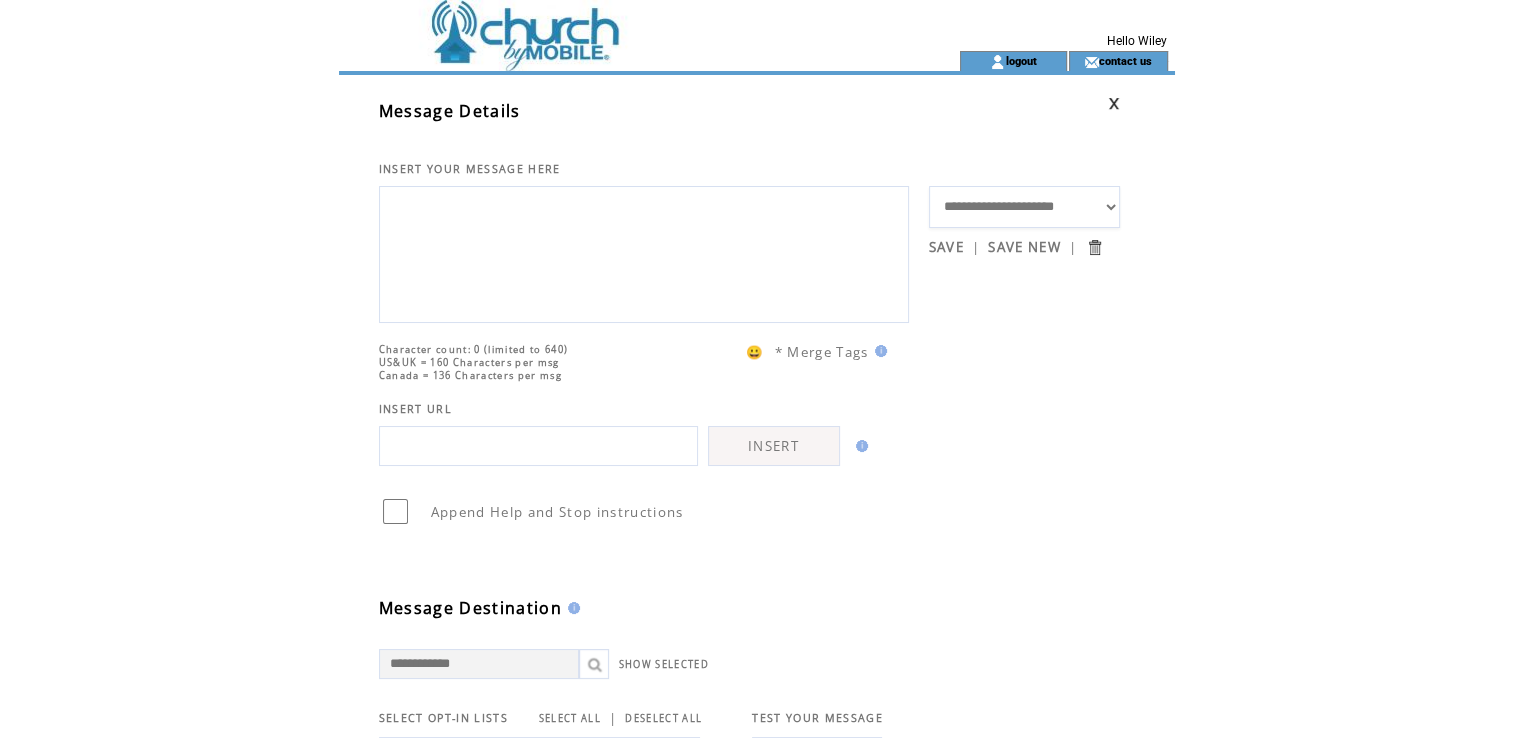 click on "**********" at bounding box center (1025, 207) 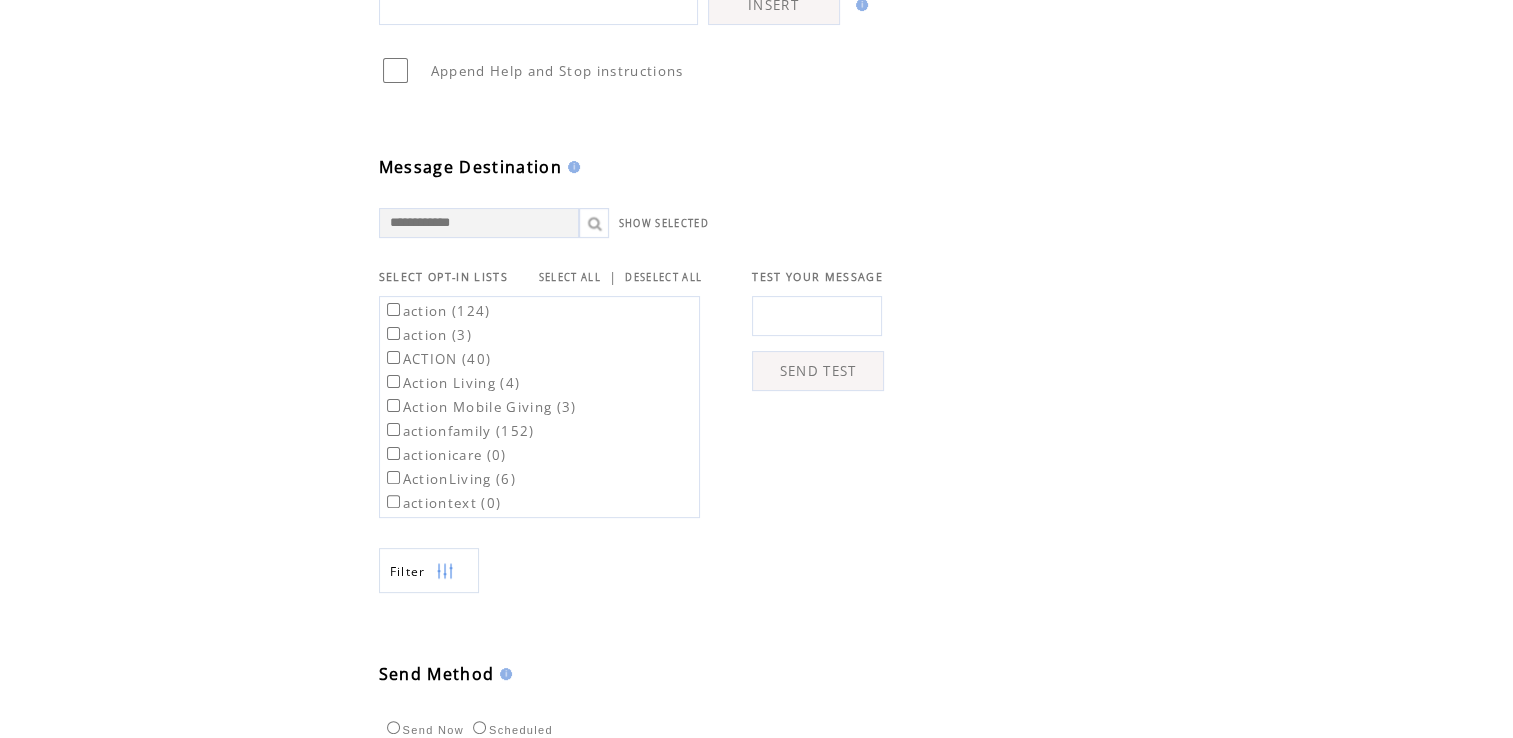 scroll, scrollTop: 496, scrollLeft: 0, axis: vertical 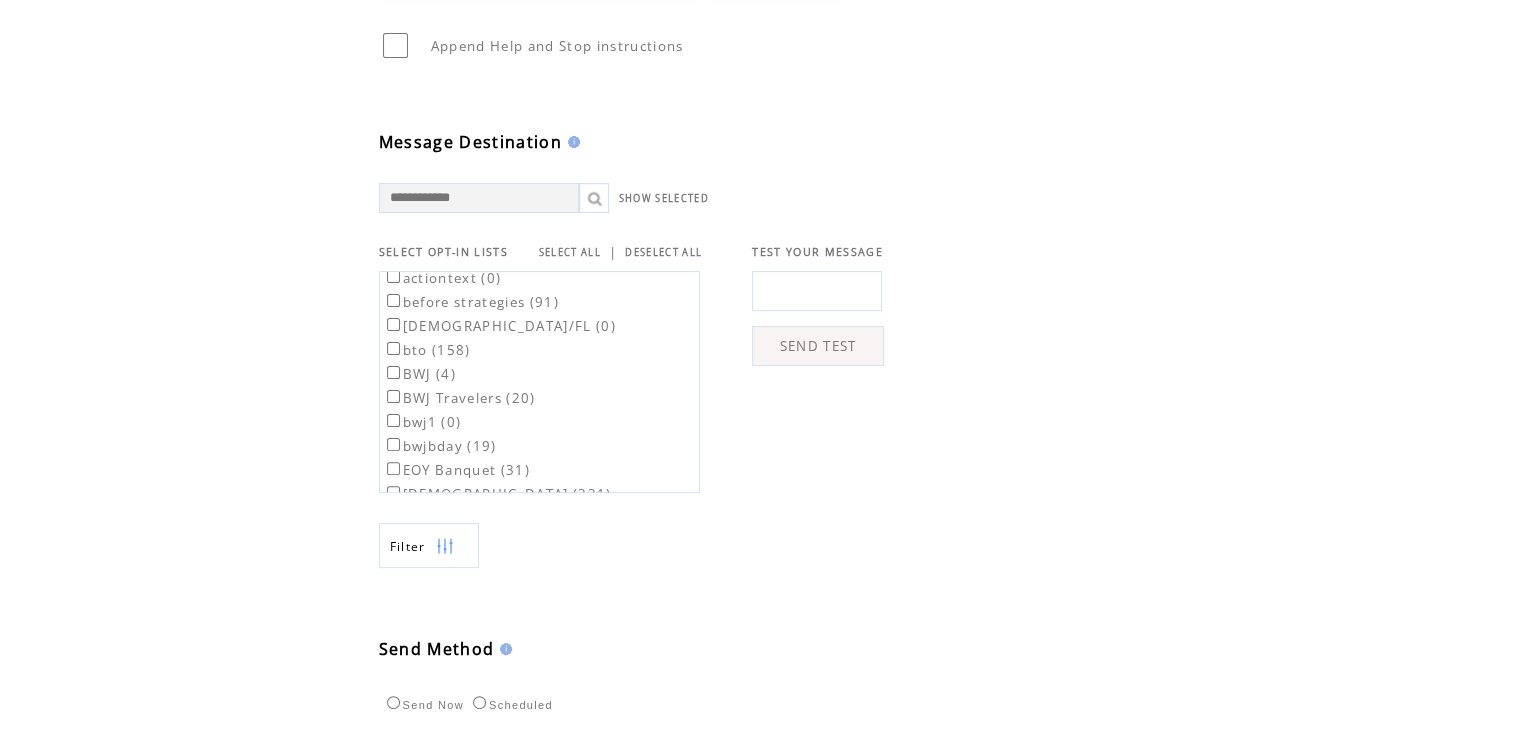 click on "EOY Banquet (31)" at bounding box center [456, 470] 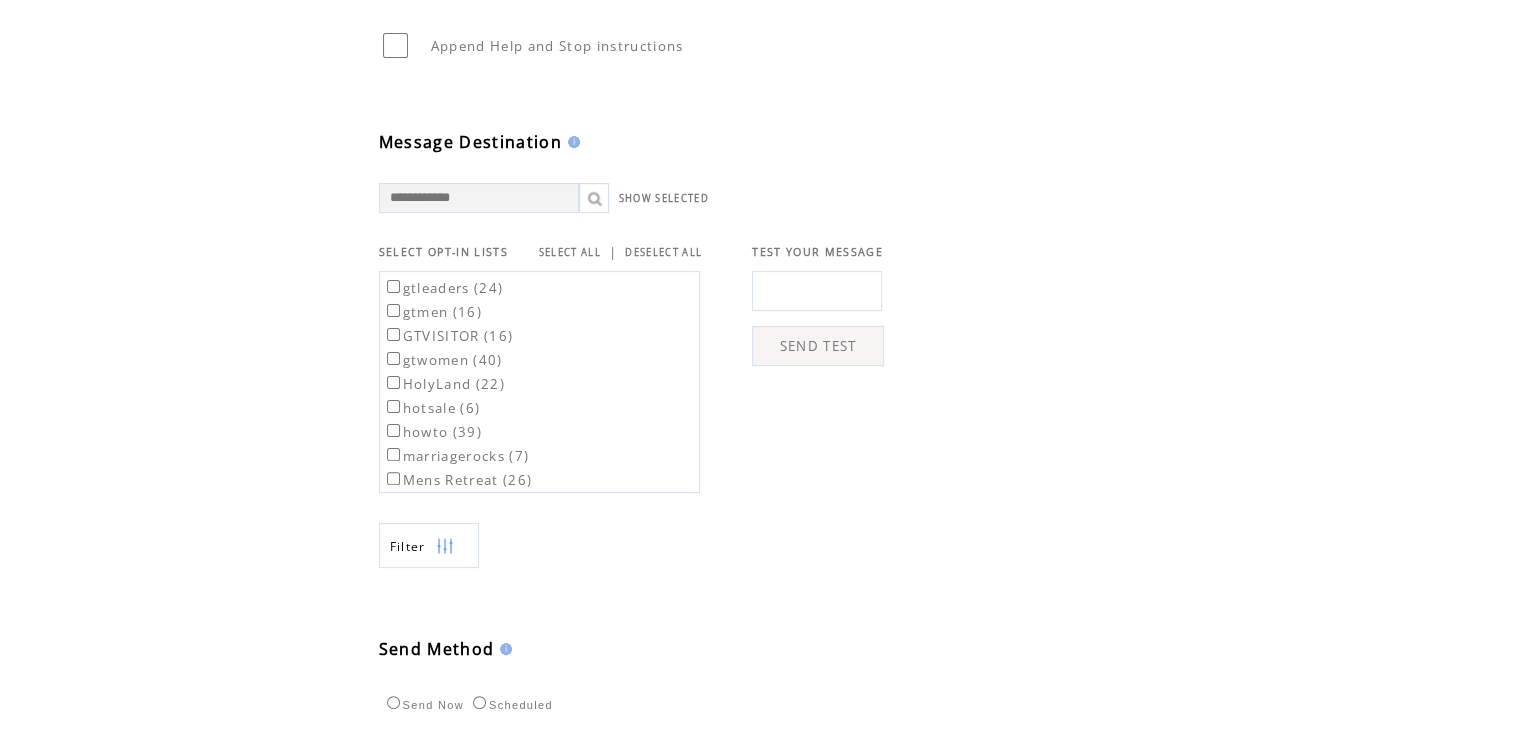 scroll, scrollTop: 480, scrollLeft: 0, axis: vertical 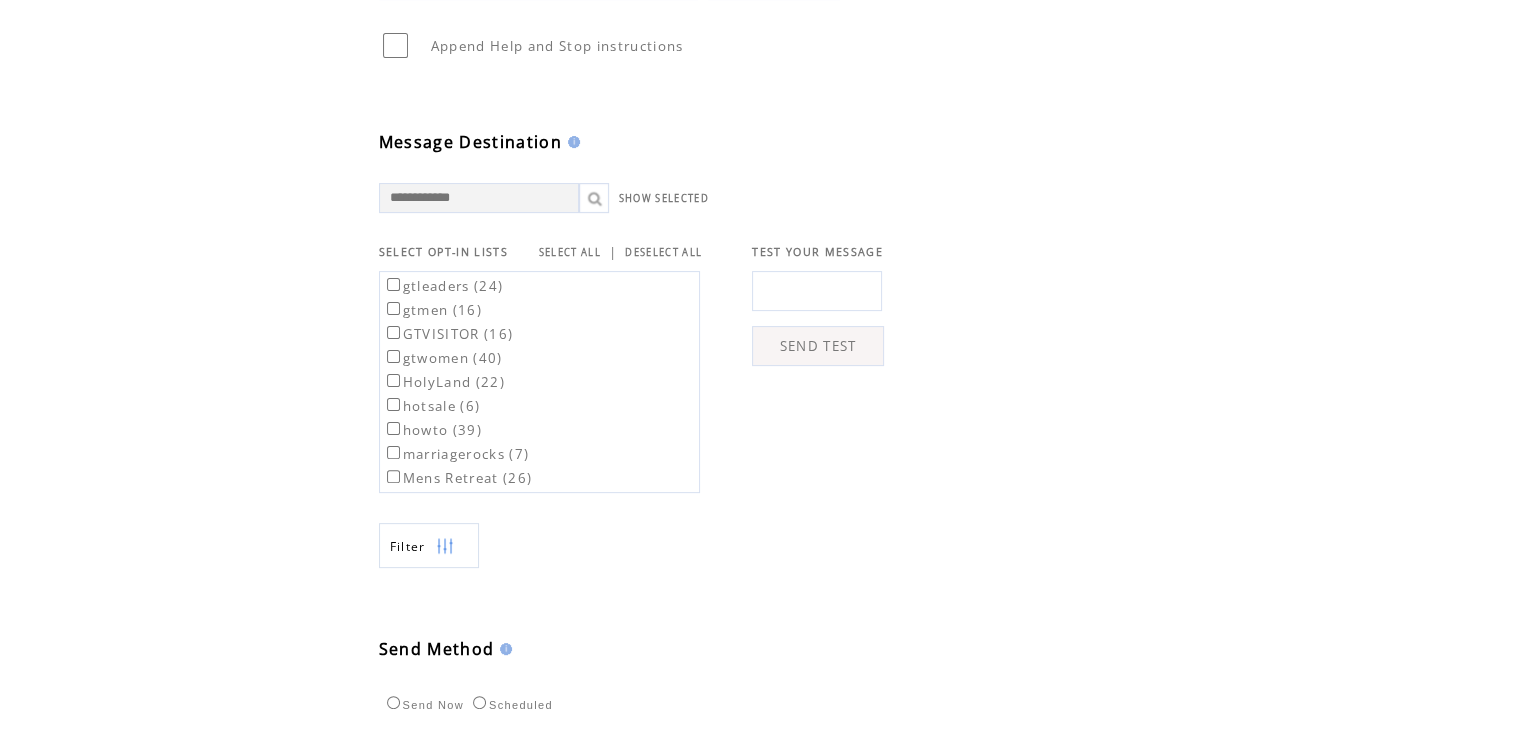 click on "GTVISITOR (16)" at bounding box center (448, 334) 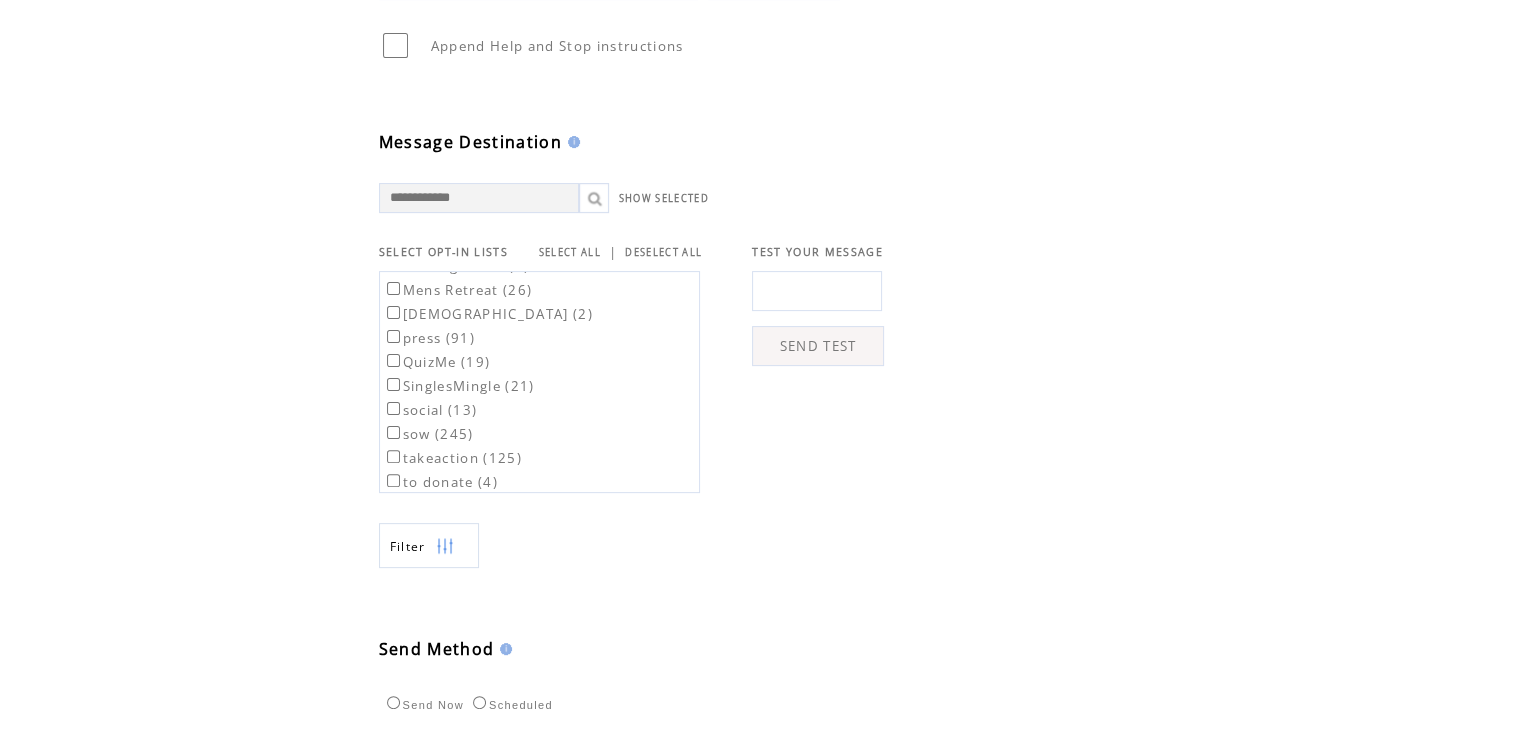 scroll, scrollTop: 680, scrollLeft: 0, axis: vertical 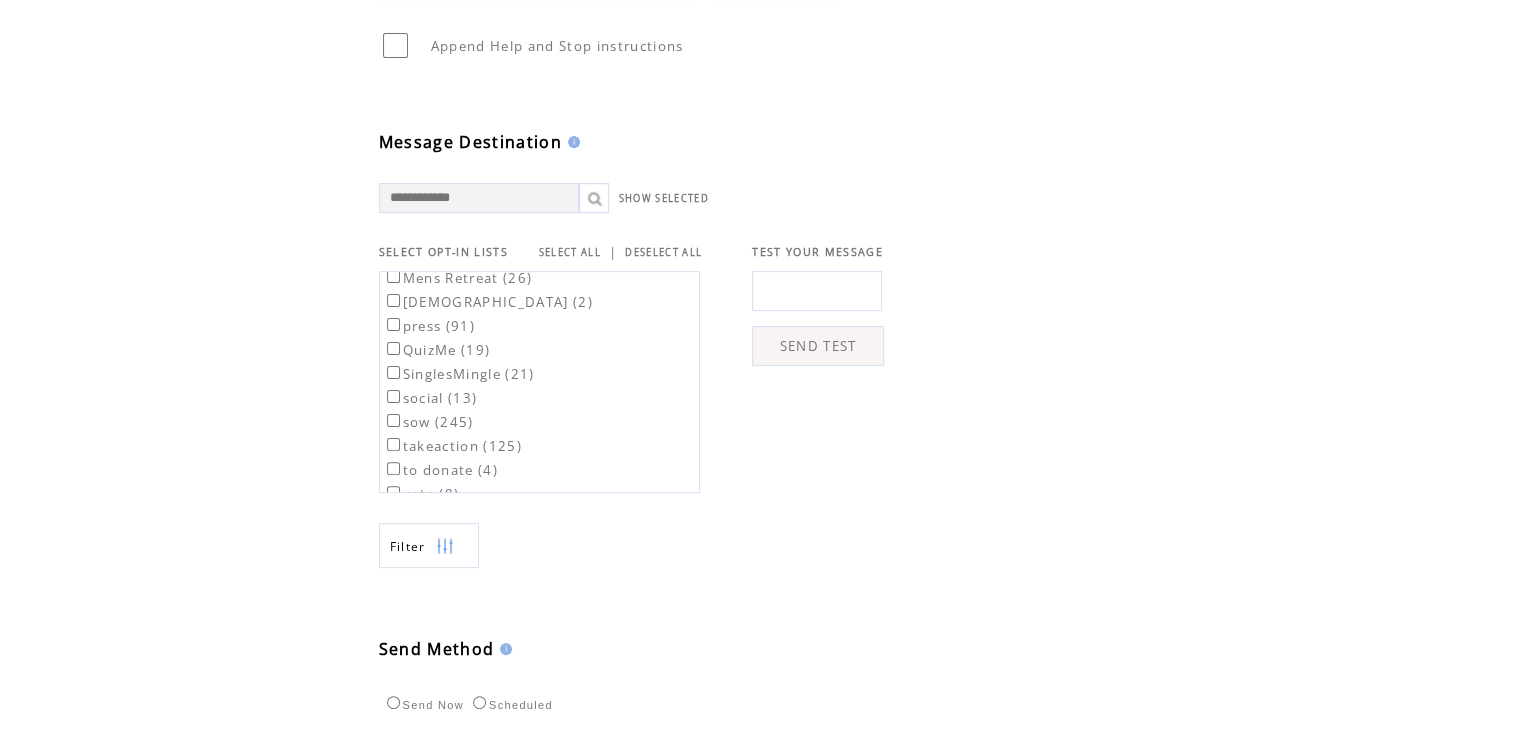 click on "action (124)  action (3)  ACTION (40)  Action Living (4)  Action Mobile Giving (3)  actionfamily (152)  actionicare (0)  ActionLiving (6)  actiontext (0)  before strategies (91)  Bishop/FL (0)  bto (158)  BWJ (4)  BWJ Travelers (20)  bwj1 (0)  bwjbday (19)  EOY Banquet (31)  Gospel (331)  gtauxleaders (13)  gtboard (2)  gtleaders (24)  gtmen (16)  GTVISITOR (16)  gtwomen (40)  HolyLand (22)  hotsale (6)  howto (39)  marriagerocks (7)  Mens Retreat (26)  pastors (2)  press (91)  QuizMe (19)  SinglesMingle (21)  social (13)  sow (245)  takeaction (125)  to donate (4)  vote (8)  what is it (38)  WIA Leadership (38)  WIA Visitors (3)  WIA Youth (4)  wiachoir (16)  Women of Action (62)" at bounding box center [539, 382] 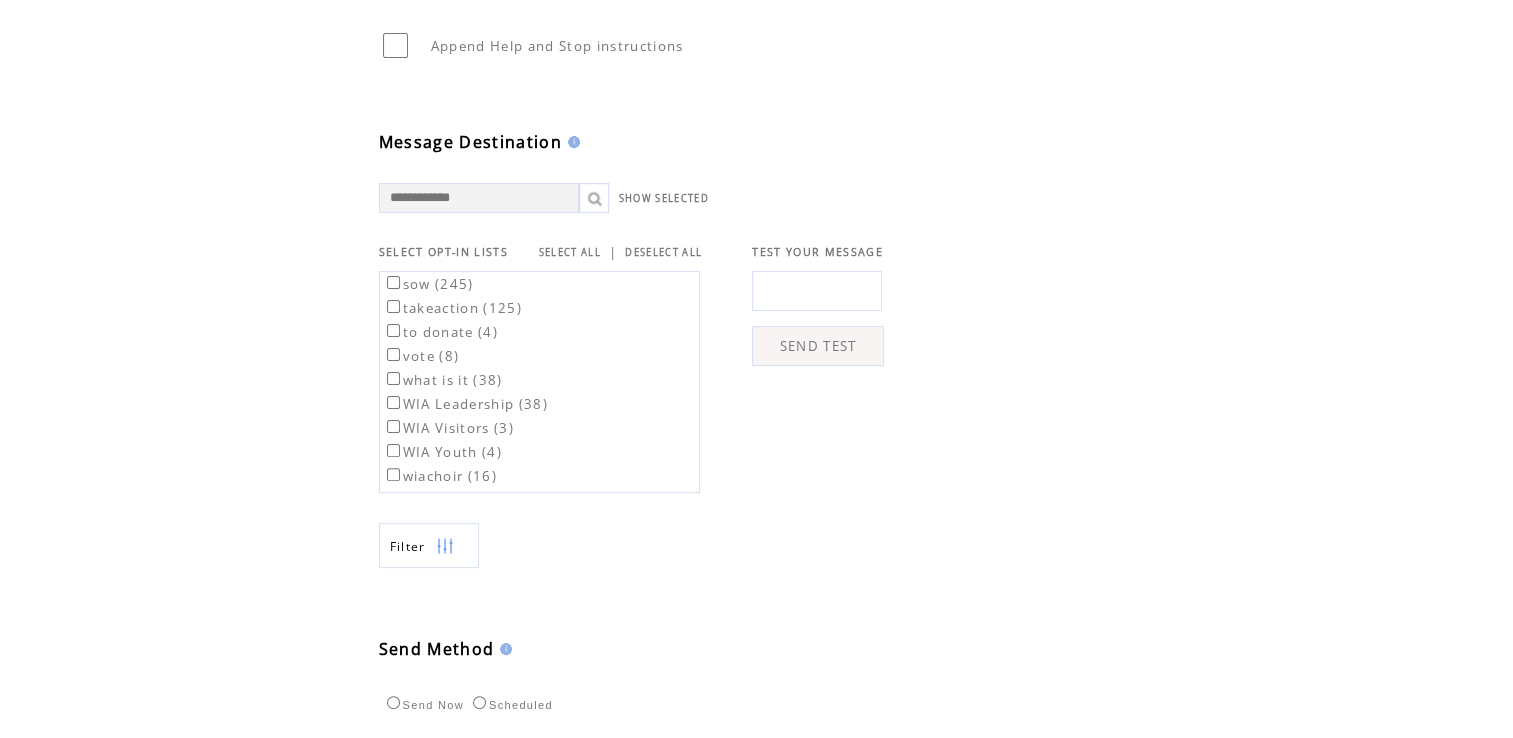 scroll, scrollTop: 820, scrollLeft: 0, axis: vertical 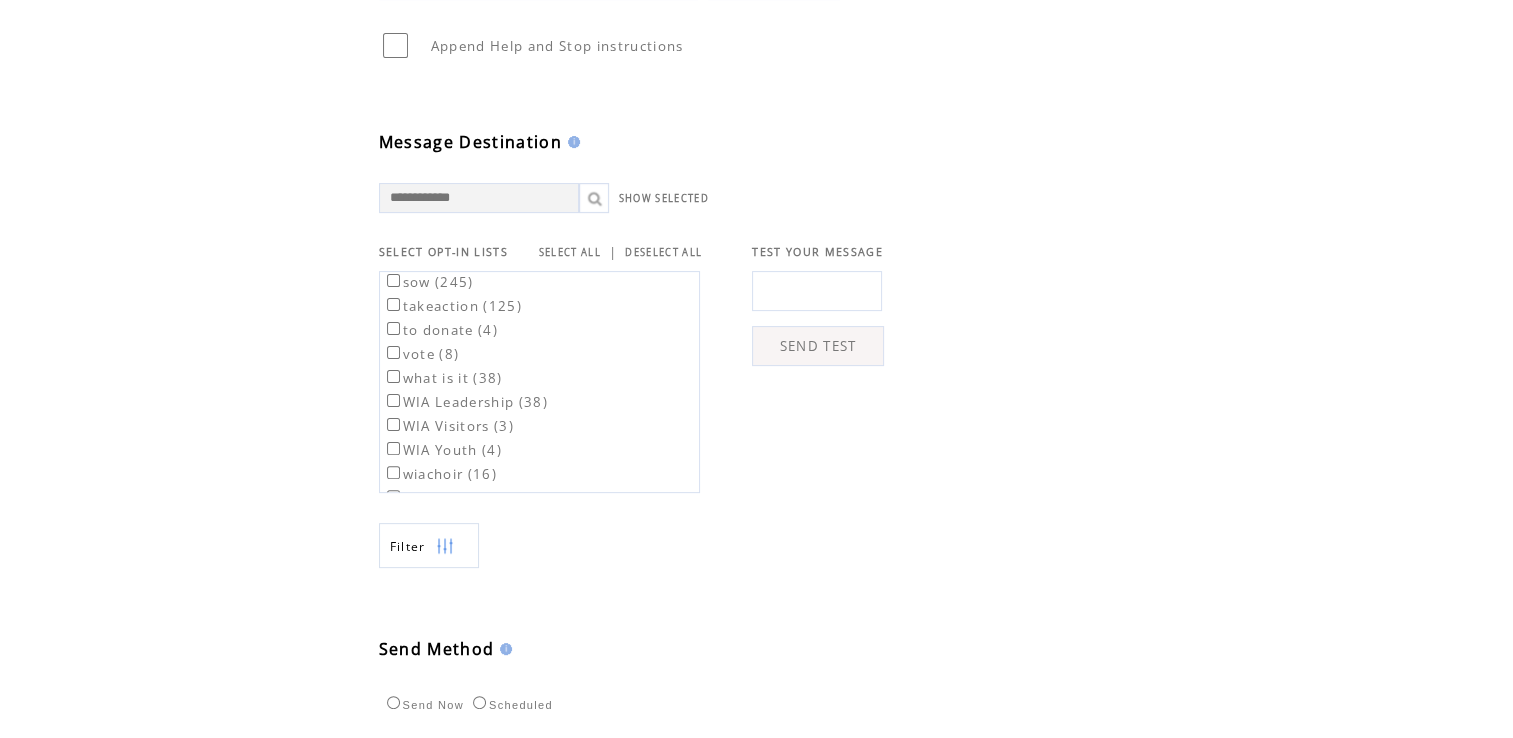 click on "WIA Youth (4)" at bounding box center [499, 449] 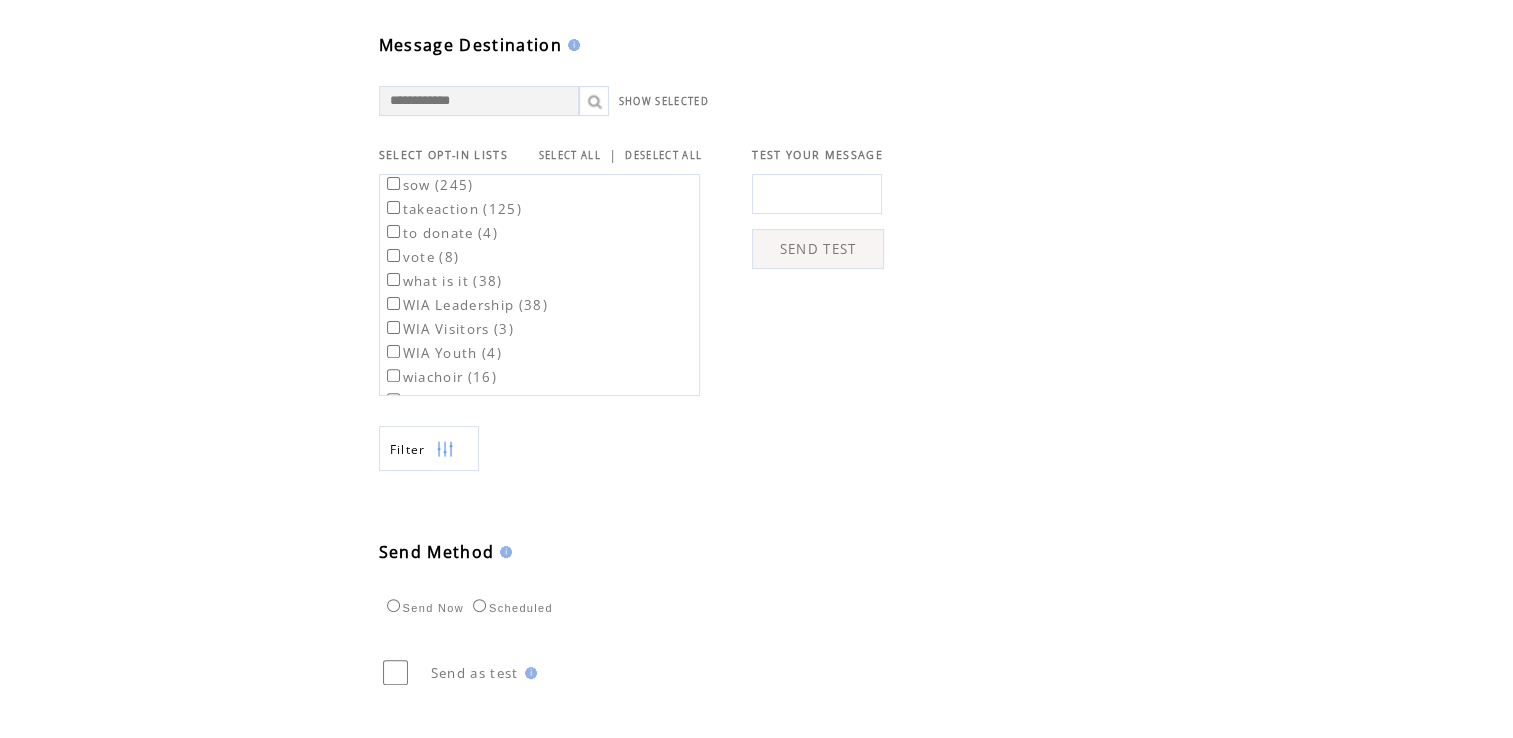 scroll, scrollTop: 693, scrollLeft: 0, axis: vertical 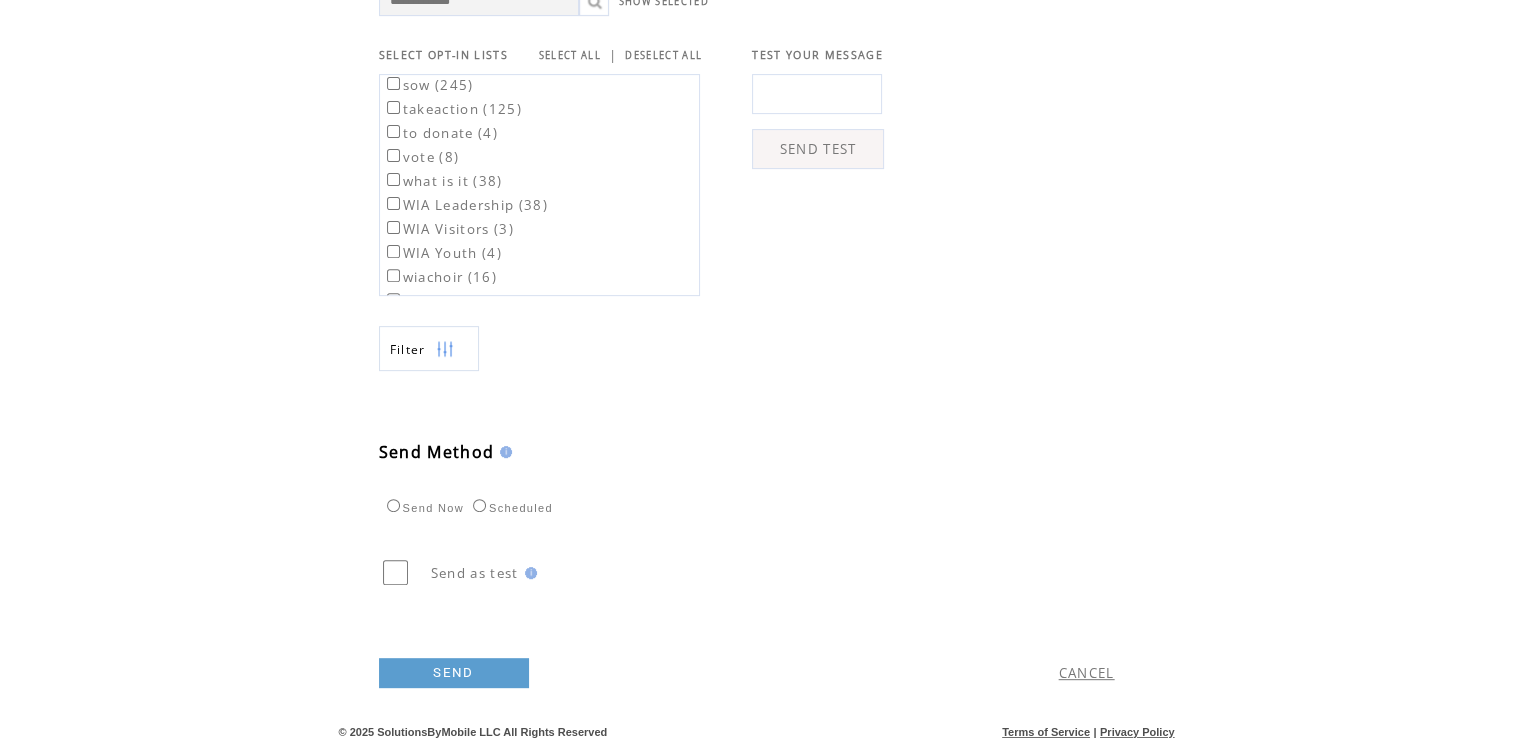 click on "SEND" at bounding box center [454, 673] 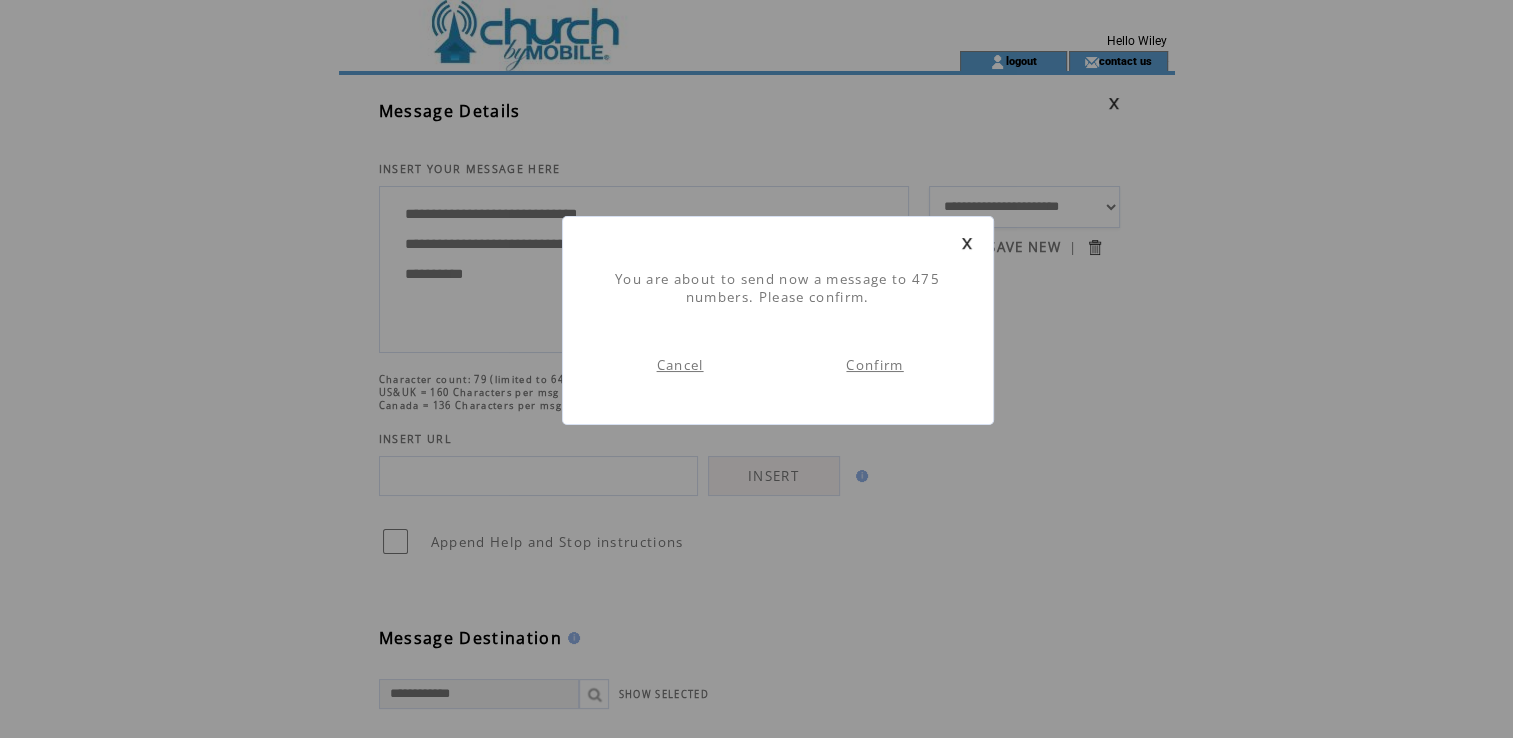 scroll, scrollTop: 0, scrollLeft: 0, axis: both 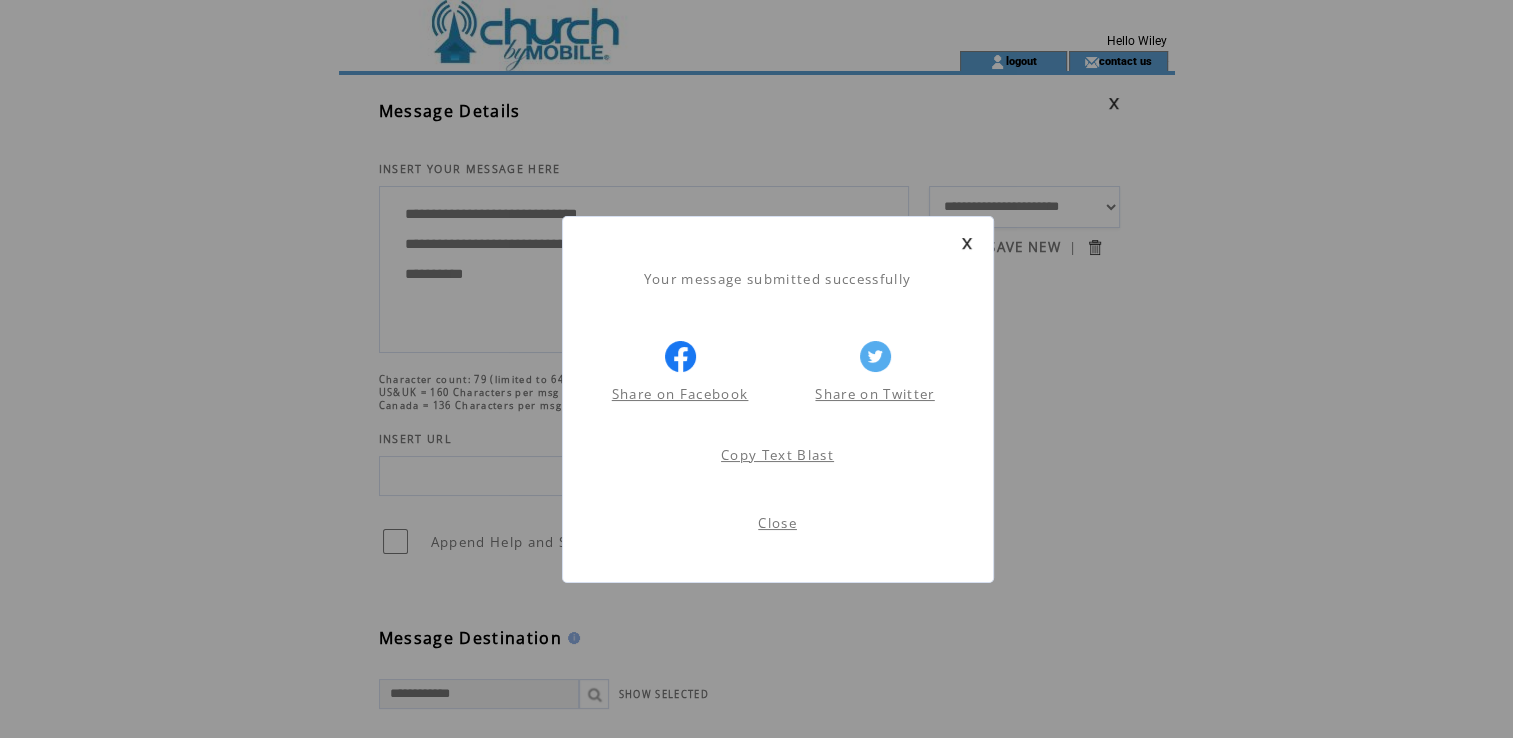 click at bounding box center (967, 243) 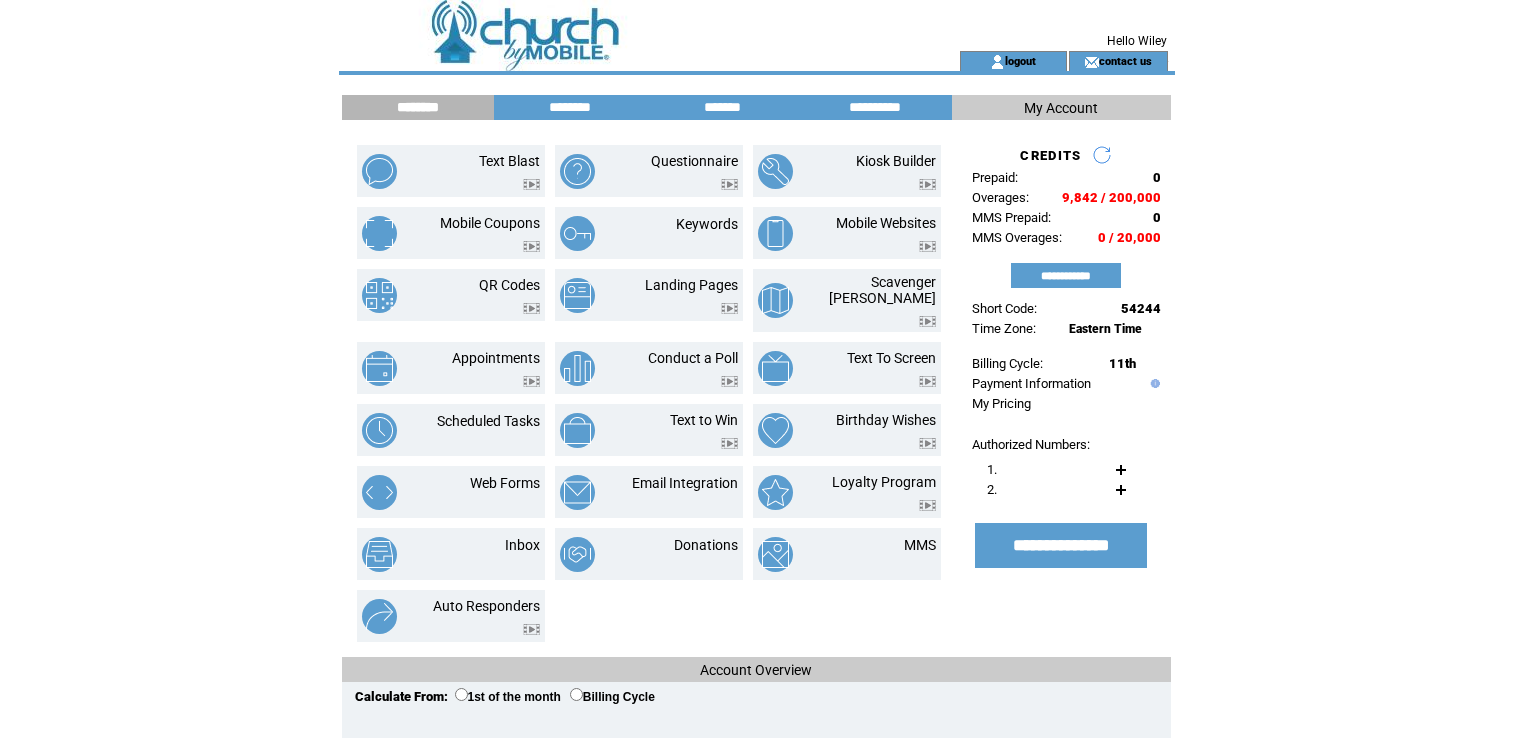 scroll, scrollTop: 0, scrollLeft: 0, axis: both 